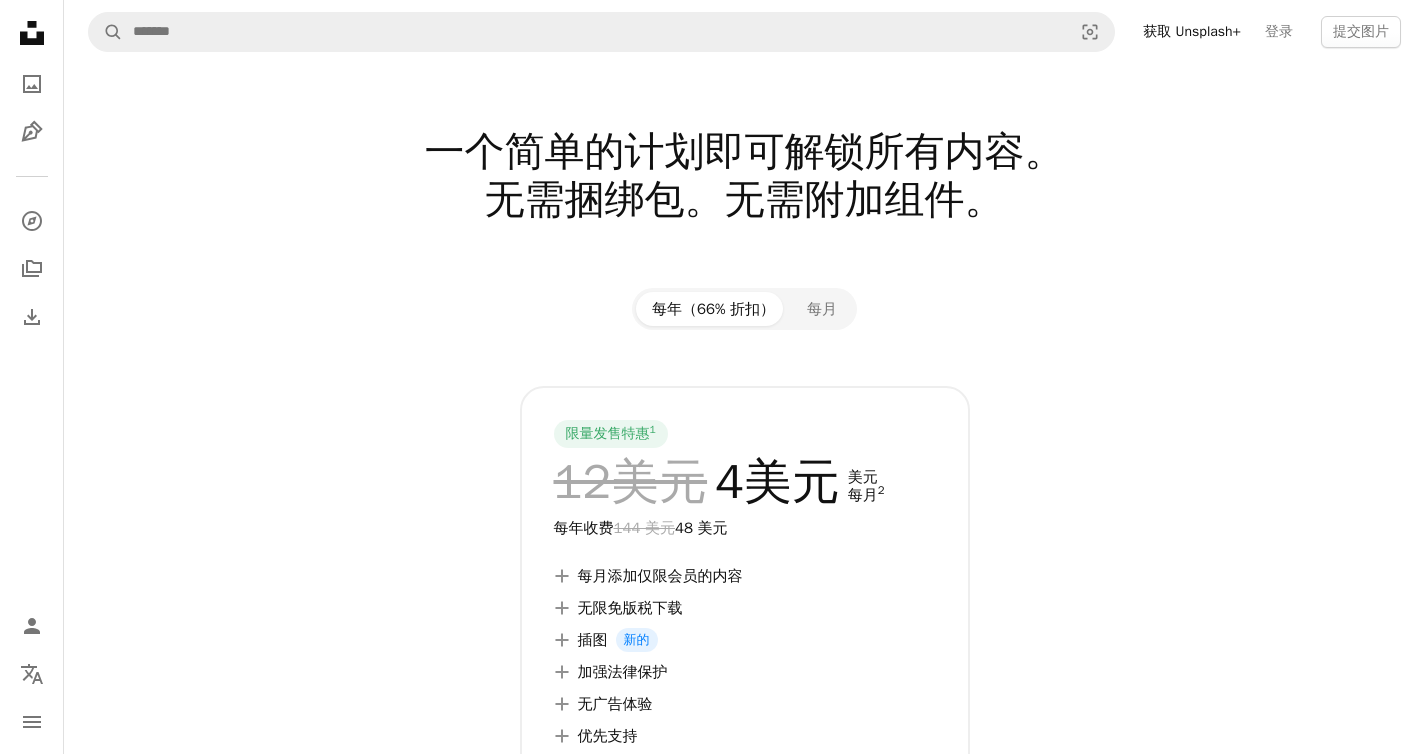 scroll, scrollTop: 0, scrollLeft: 0, axis: both 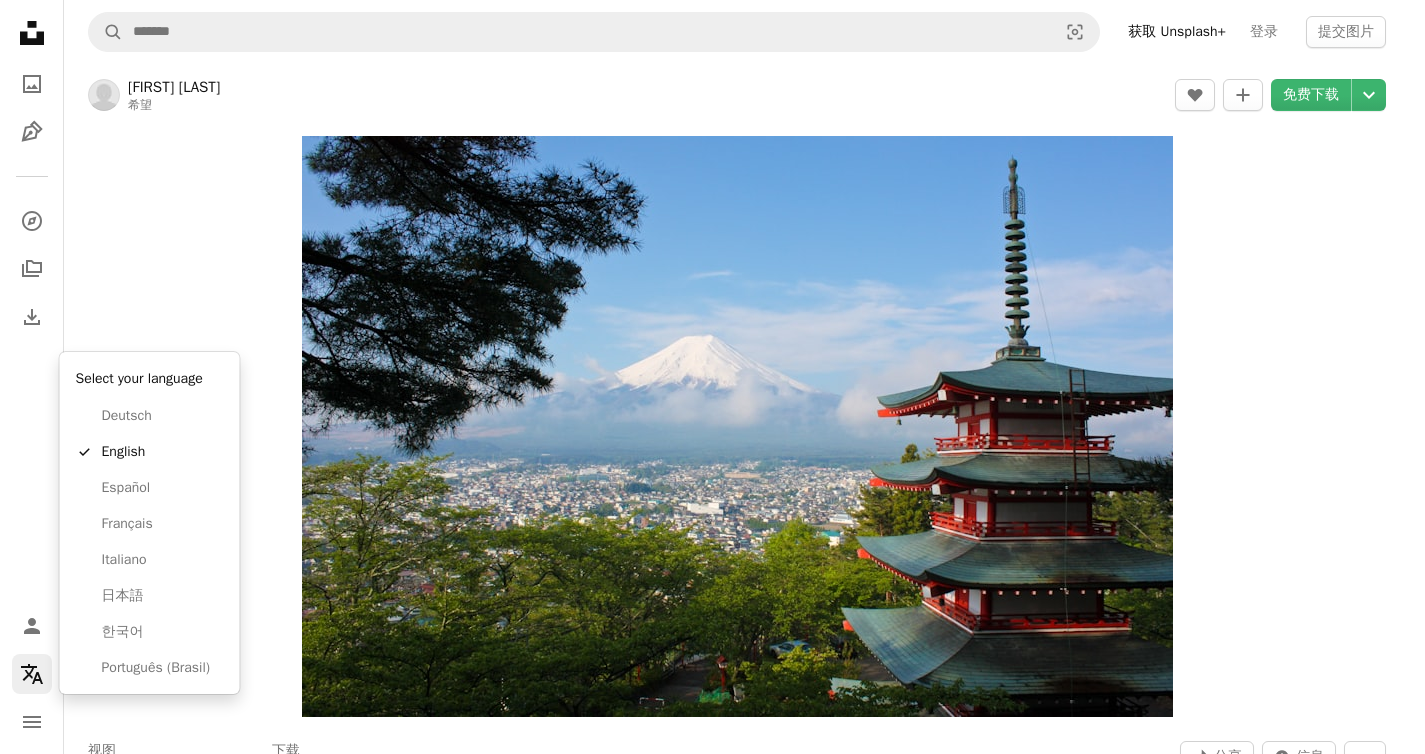 click on "Localization icon" 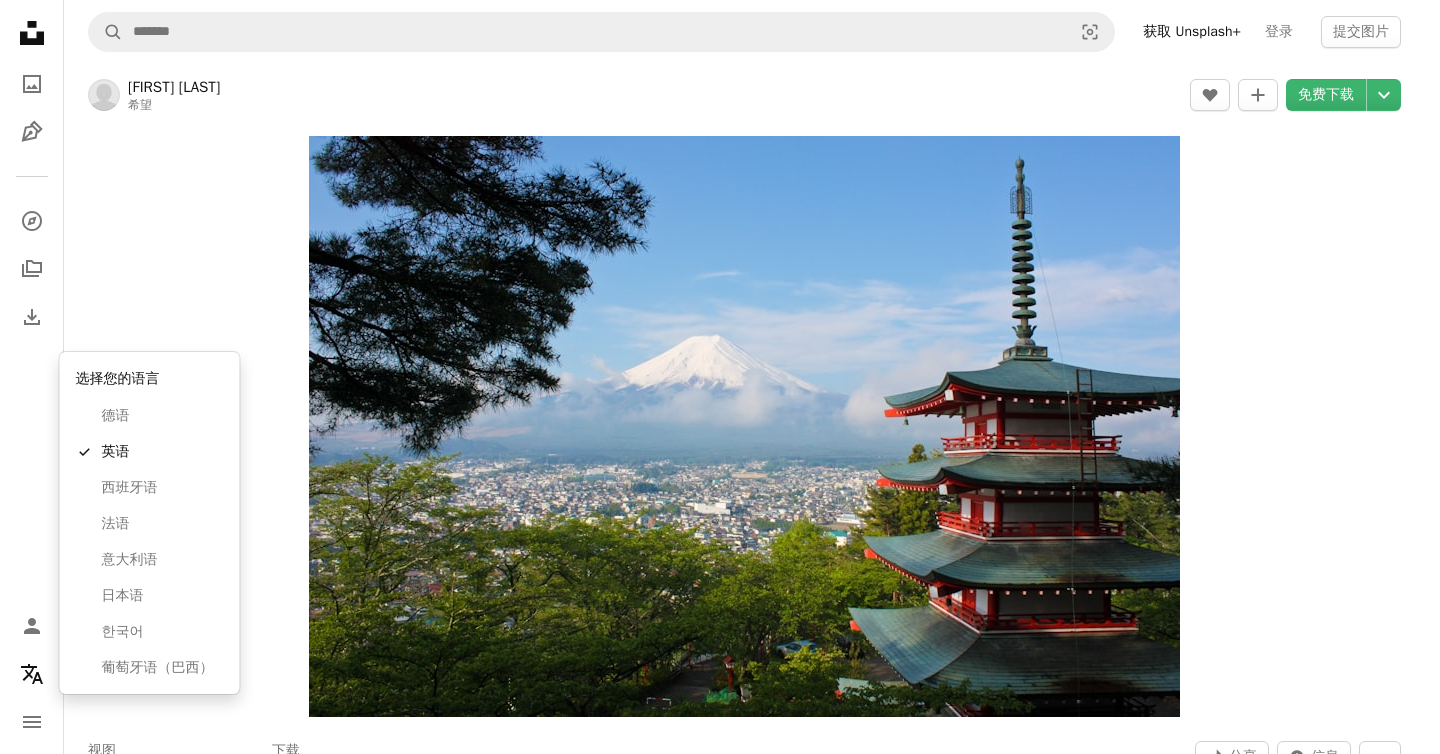 click on "Unsplash logo Unsplash Home A photo Pen Tool A compass A stack of folders Download Person Localization icon navigation menu A magnifying glass Visual search 获取 Unsplash+ 登录 提交图片 大卫·埃德尔斯坦 希望 A heart A plus sign 免费下载 Chevron down Zoom in 视图 24,060,351 下载 256,656 A forward-right arrow 分享 Info icon 信息 More Actions 日本富士山 著名的富士 A map marker 日本富士吉田 Calendar outlined 发布日期 2018年5月16日 Camera 佳能，EOS DIGITAL REBEL XSi Safety 根据Unsplash 许可 免费使用 建筑 城市 日本 建筑学 树木 城市景观 寺庙 爬坡道 看法 富士山 日本人 塔 富士 爬 山 宝塔 藤吉田 山梨县 白雪皑皑 墙纸 背景 在 iStock 上浏览优质相关图片 | 使用优惠码 UNSPLASH20 节省 20% 在 iStock 上查看更多 ↗ 相关图片 A heart A plus sign 丽奈特·多诺霍 Arrow pointing down A heart A plus sign 丹尼尔·陈 Arrow pointing down A heart" at bounding box center (712, 377) 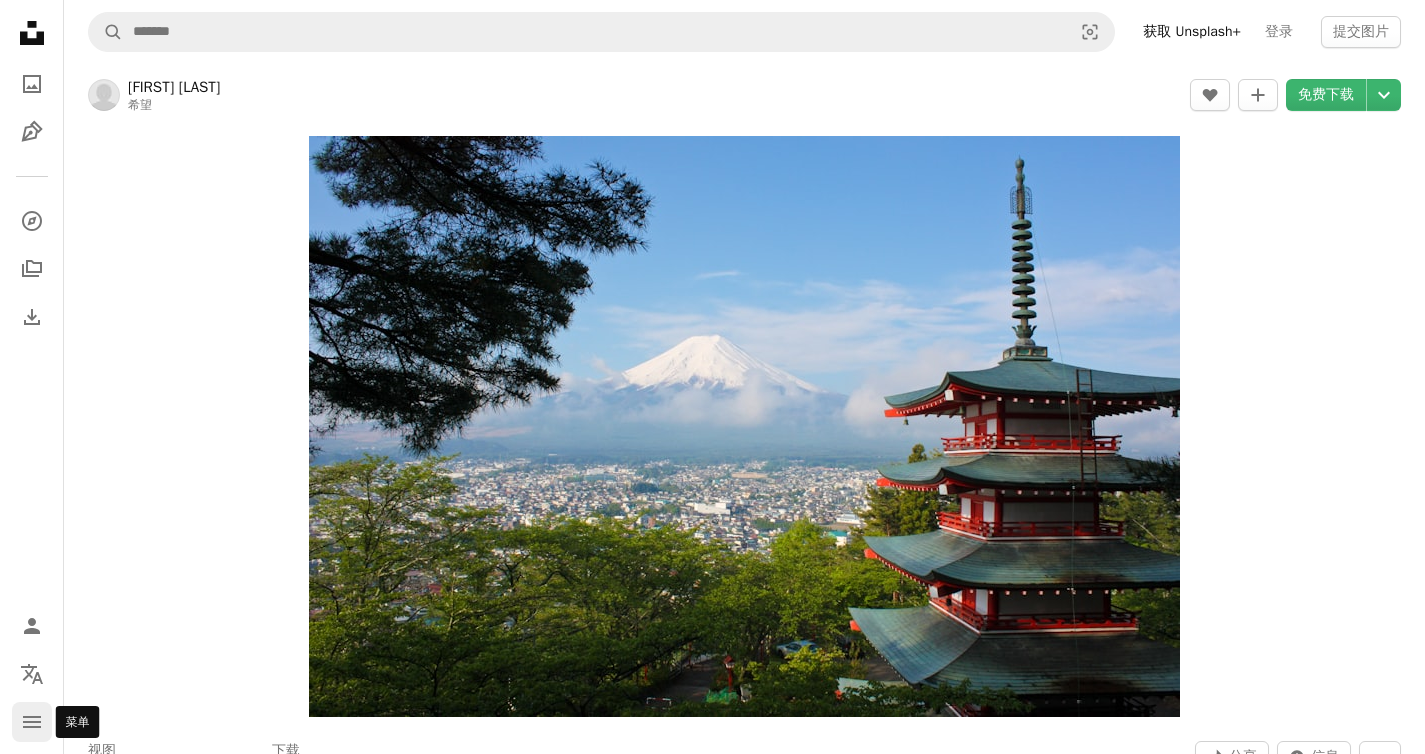 click on "navigation menu" 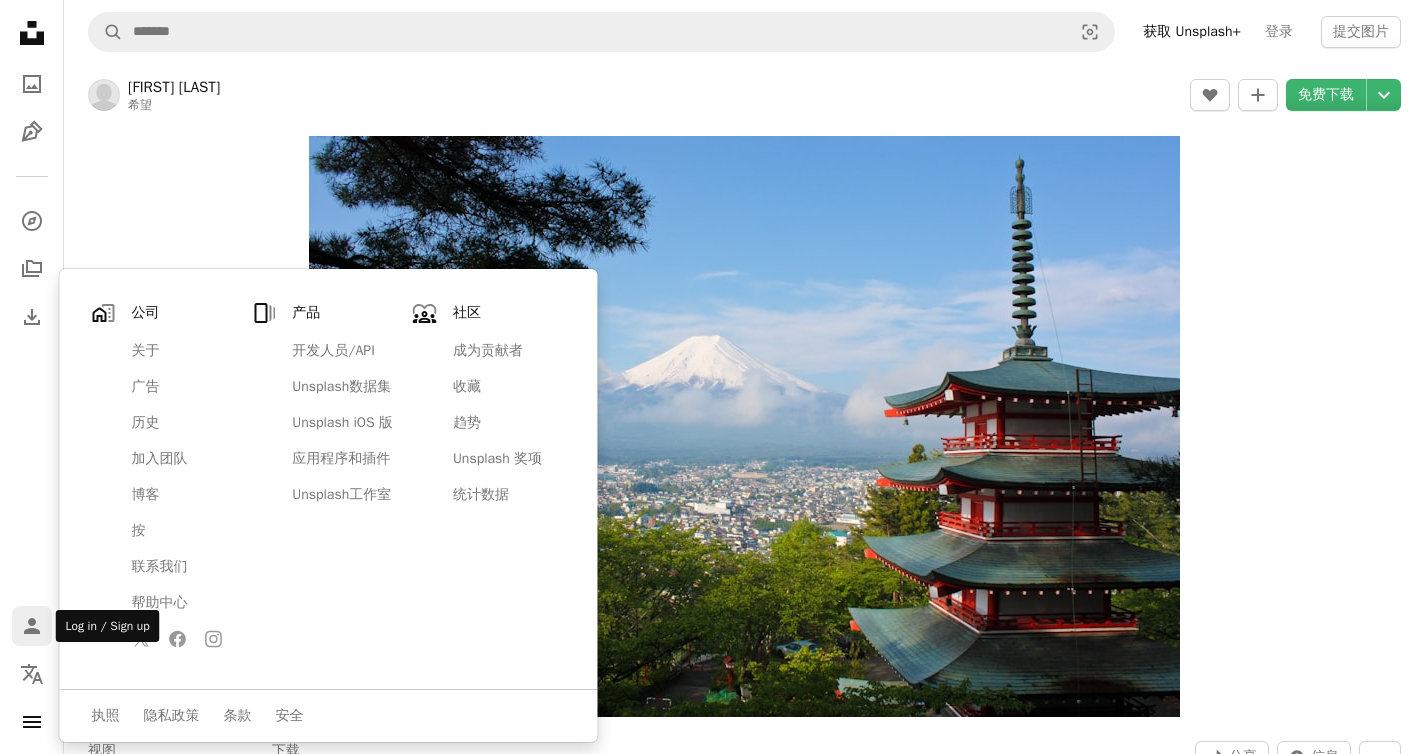 click on "Person" 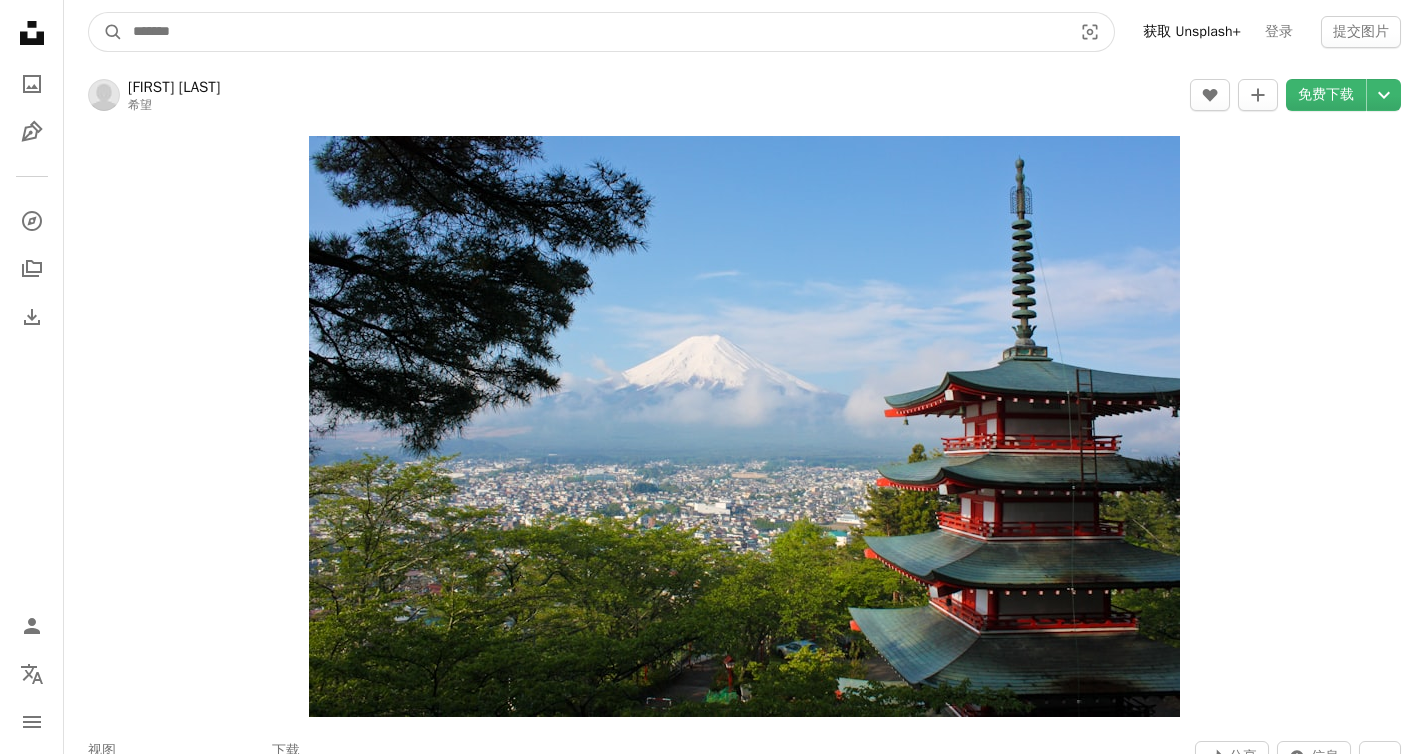 click at bounding box center [594, 32] 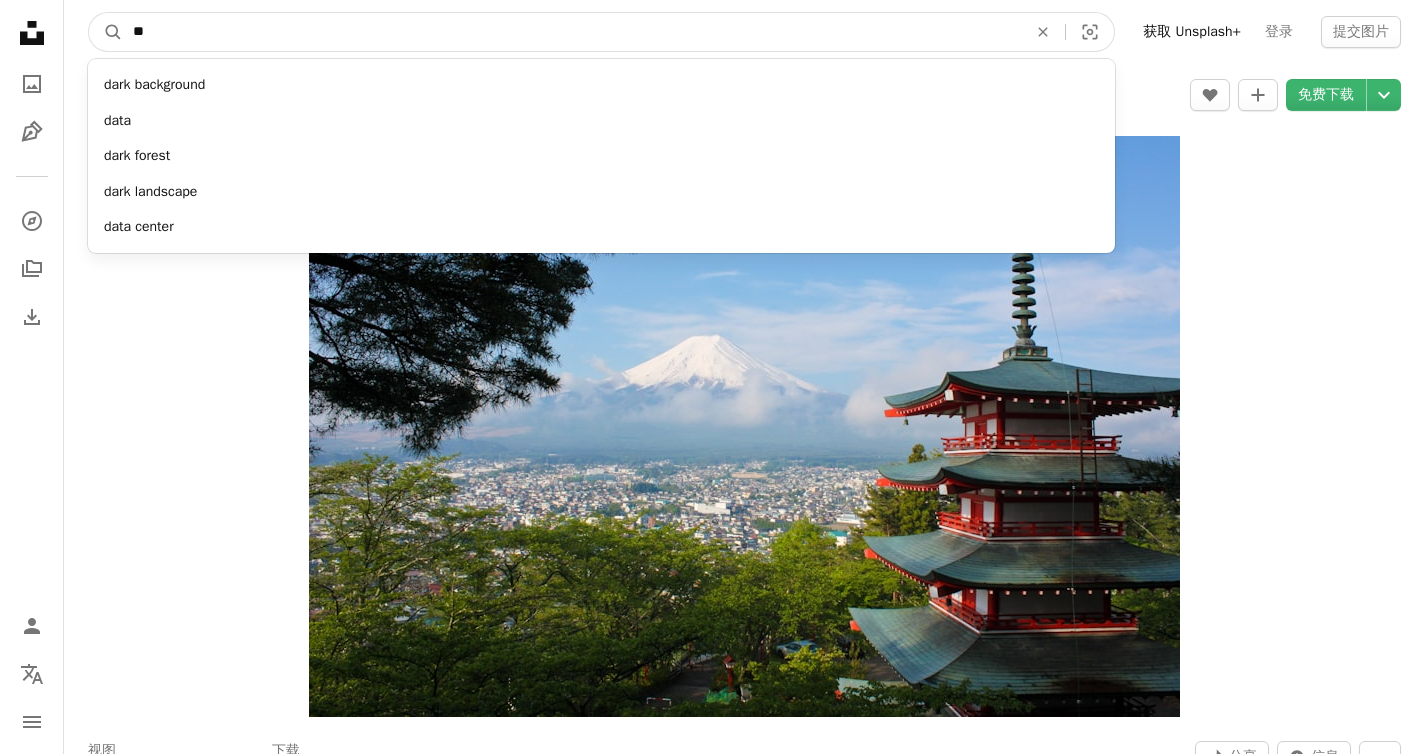 type on "*" 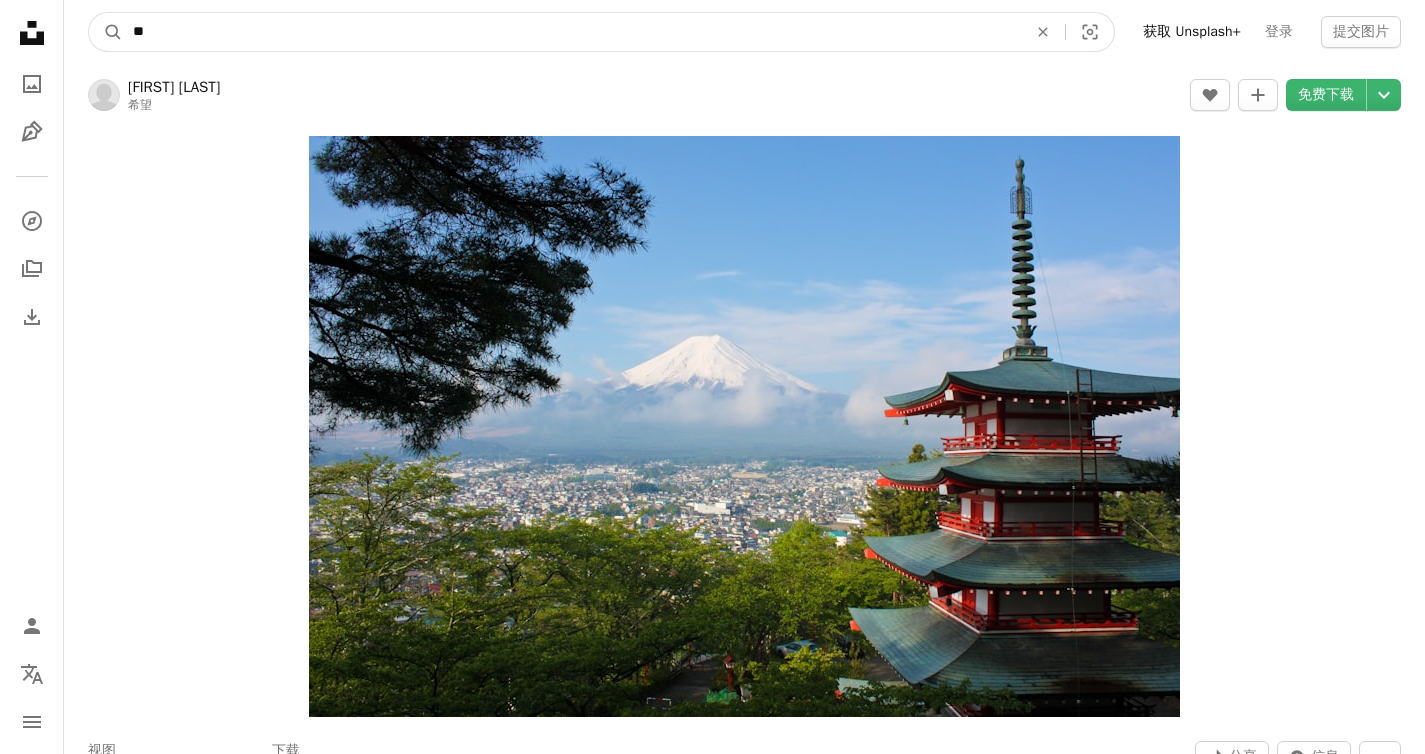 type on "*" 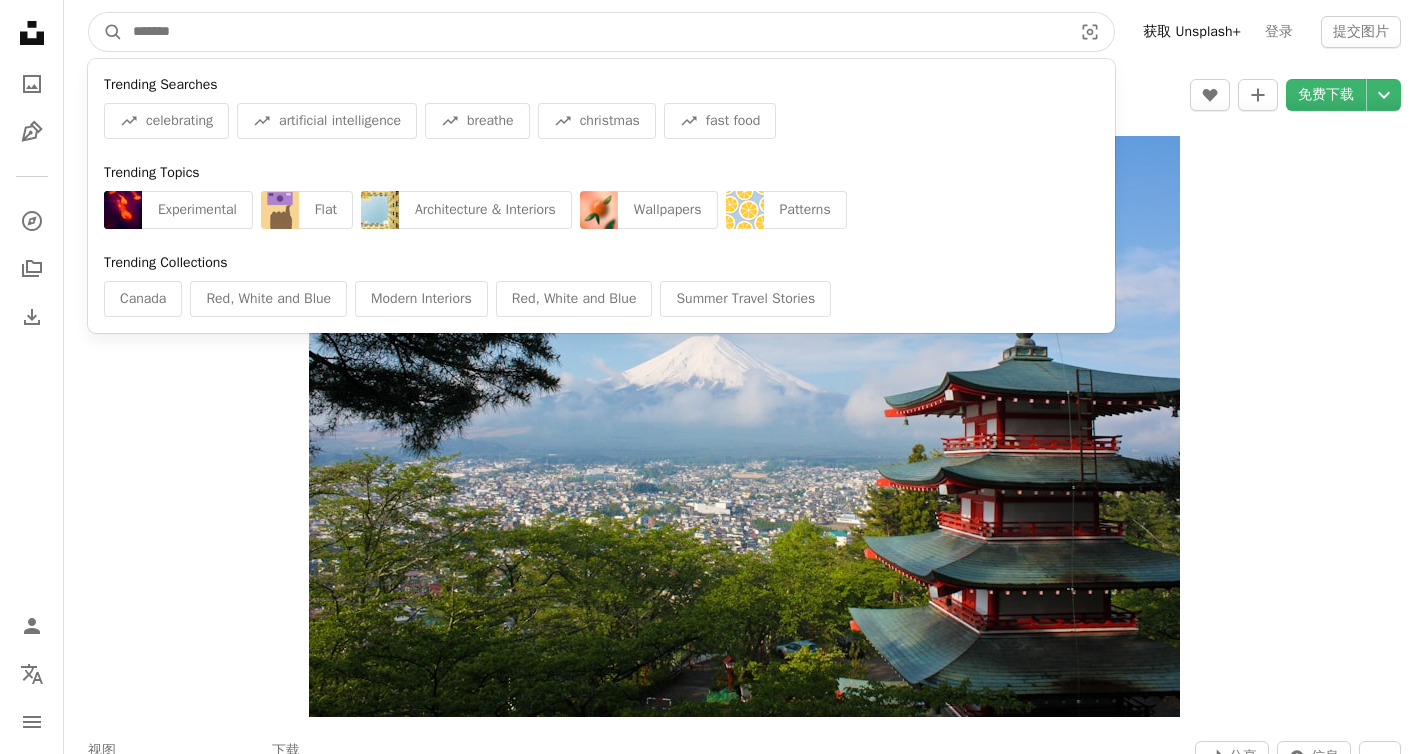 click at bounding box center (594, 32) 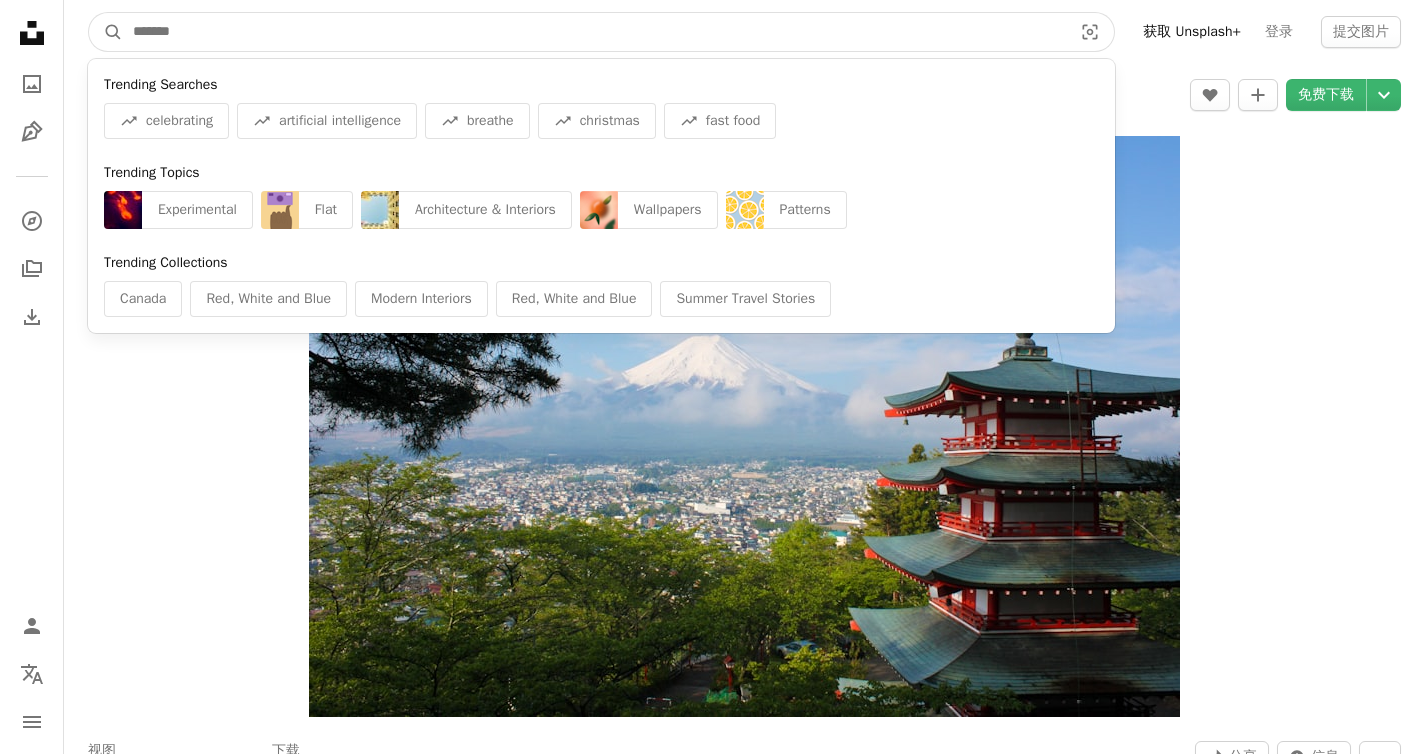 type on "*" 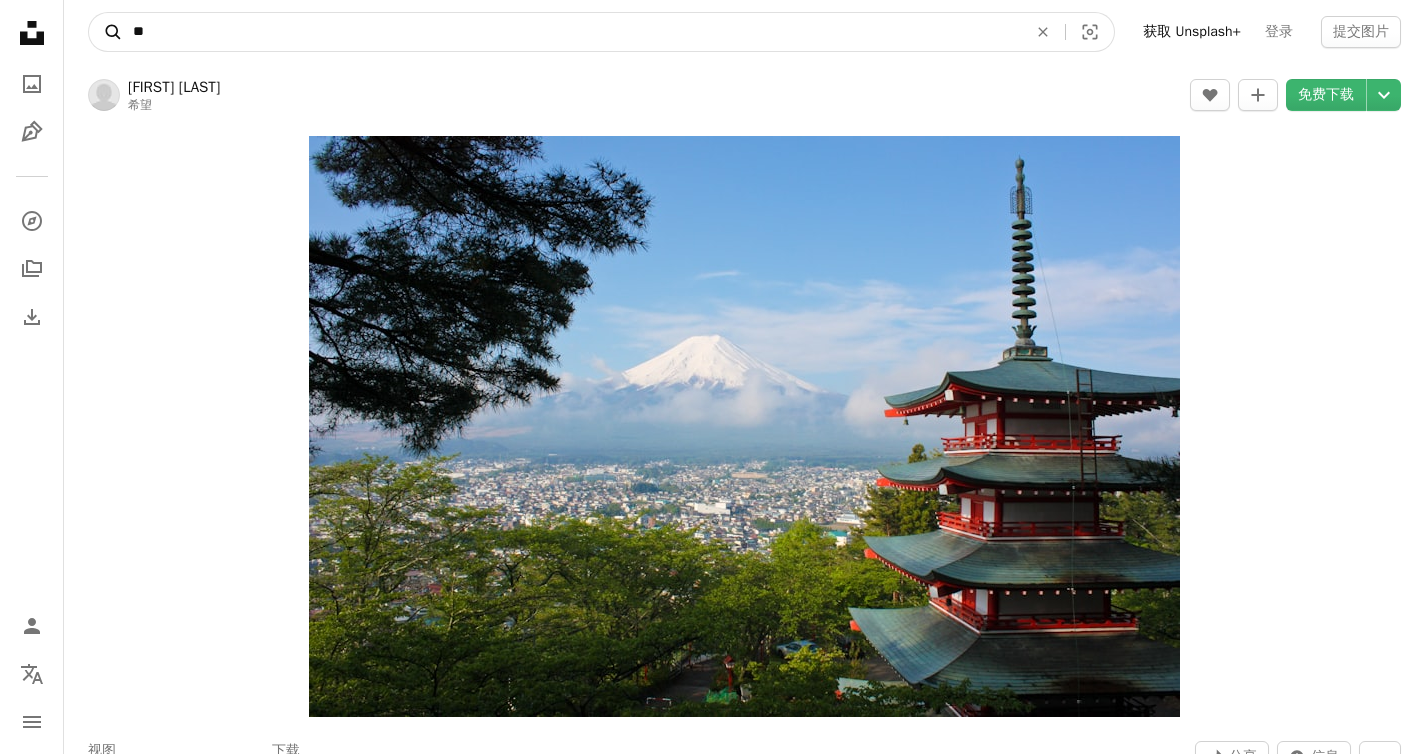 drag, startPoint x: 168, startPoint y: 36, endPoint x: 106, endPoint y: 29, distance: 62.39391 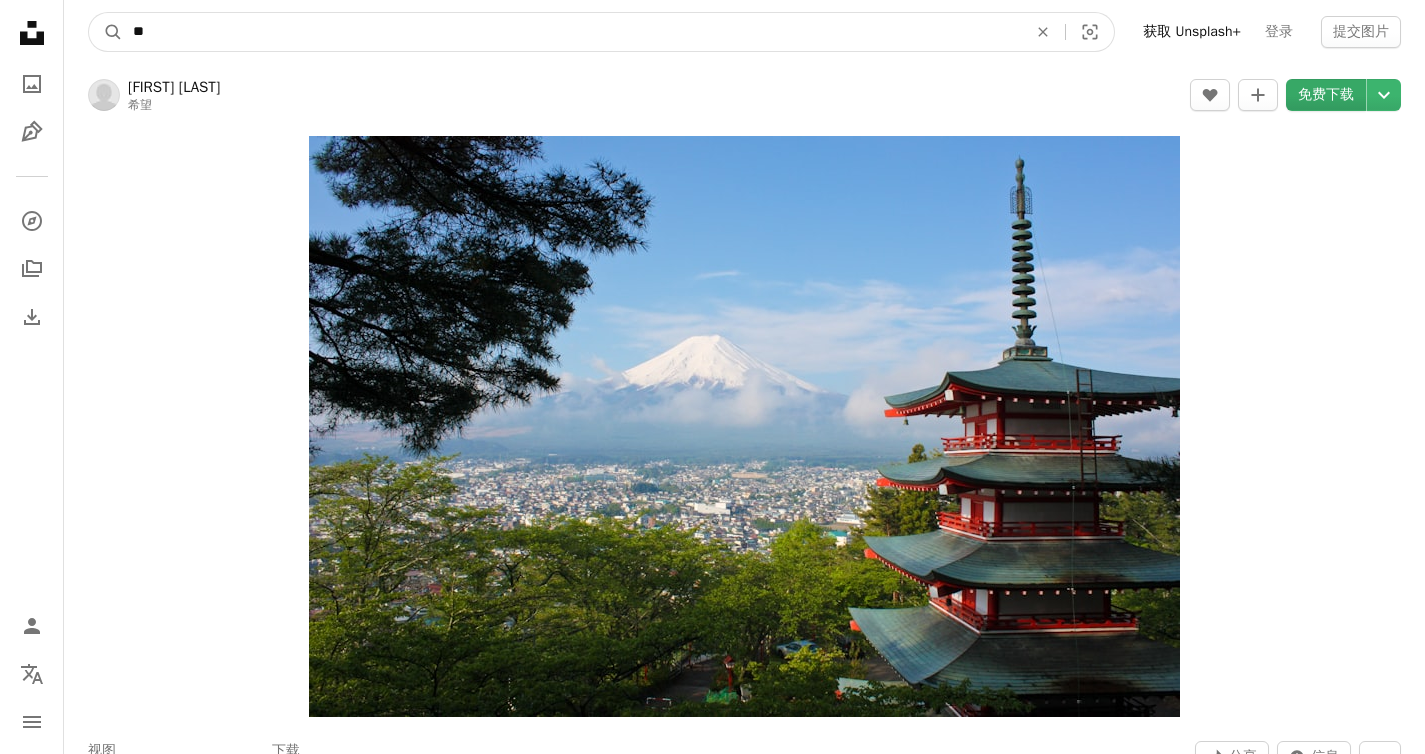 type on "**" 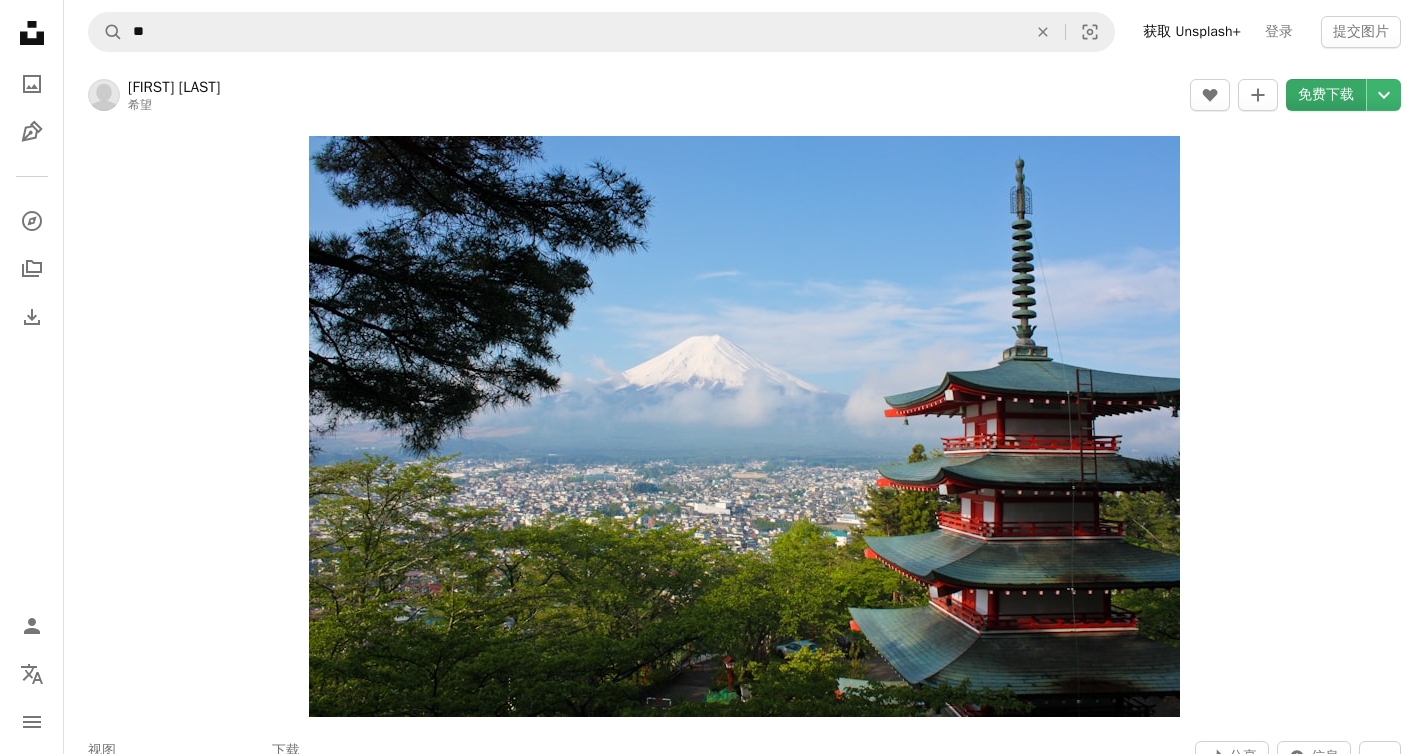 click on "免费下载" at bounding box center [1326, 94] 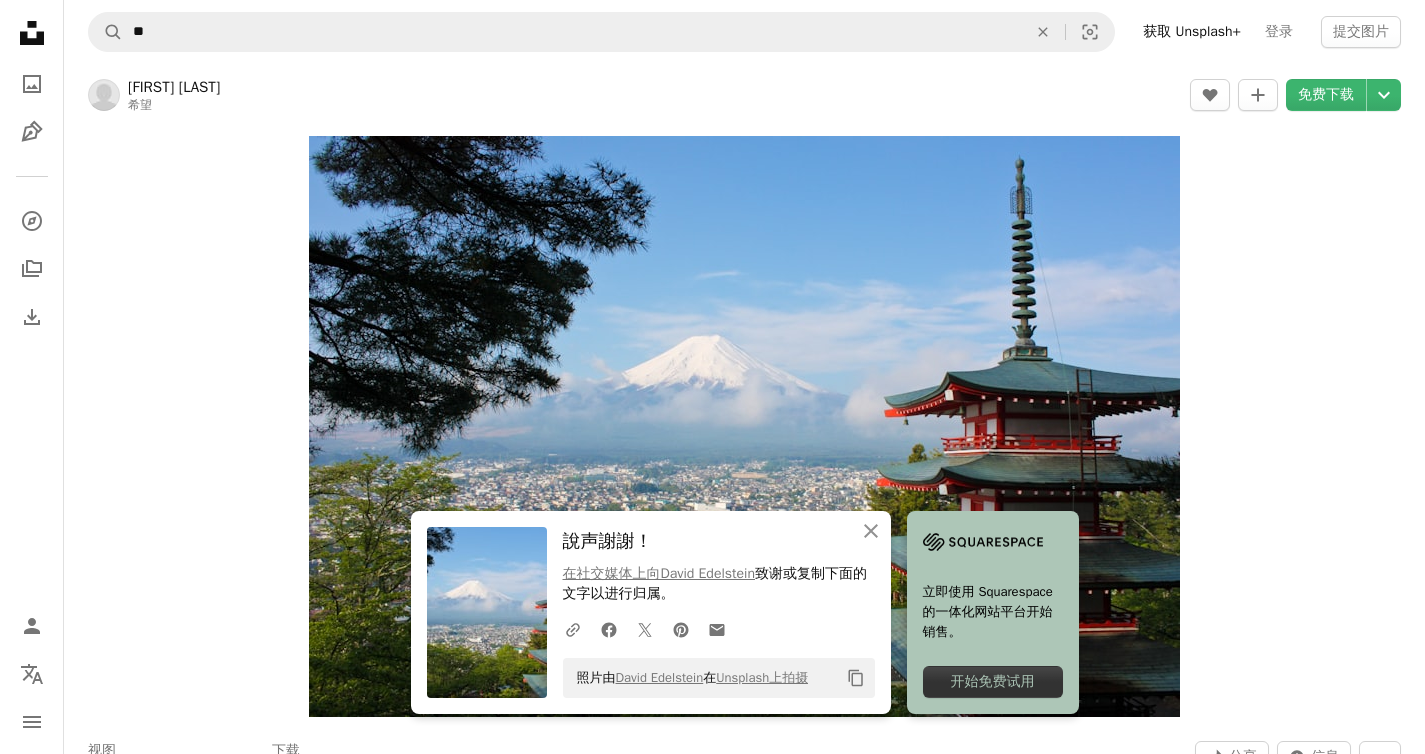 click on "Zoom in" at bounding box center [744, 426] 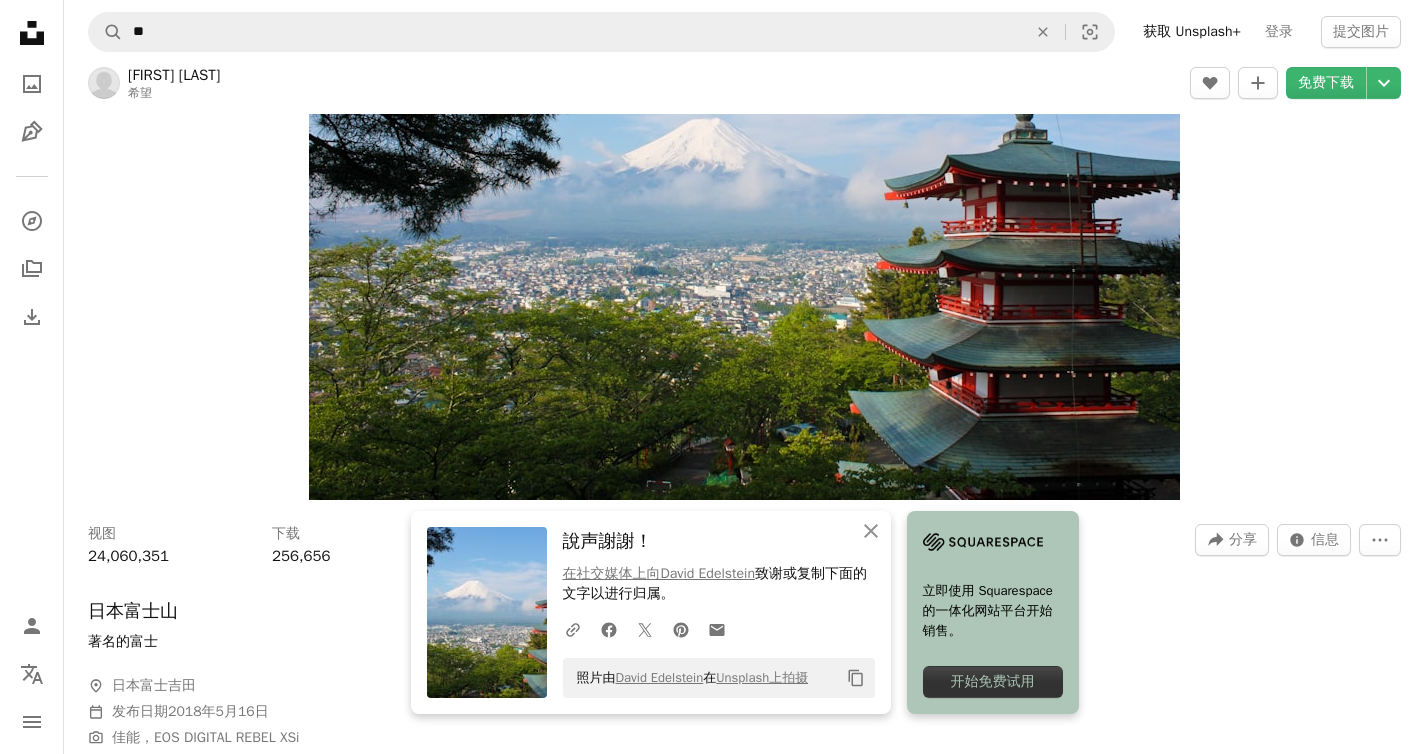 scroll, scrollTop: 0, scrollLeft: 0, axis: both 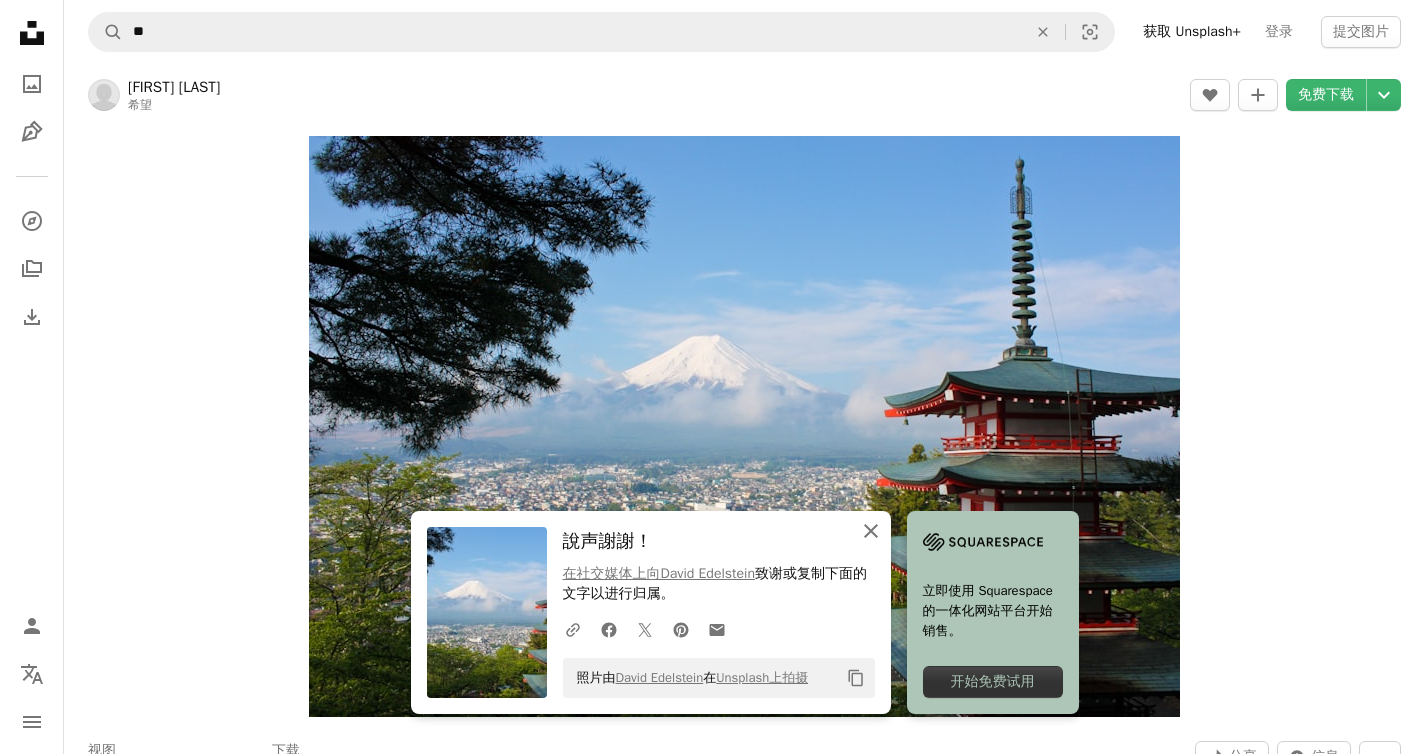 click 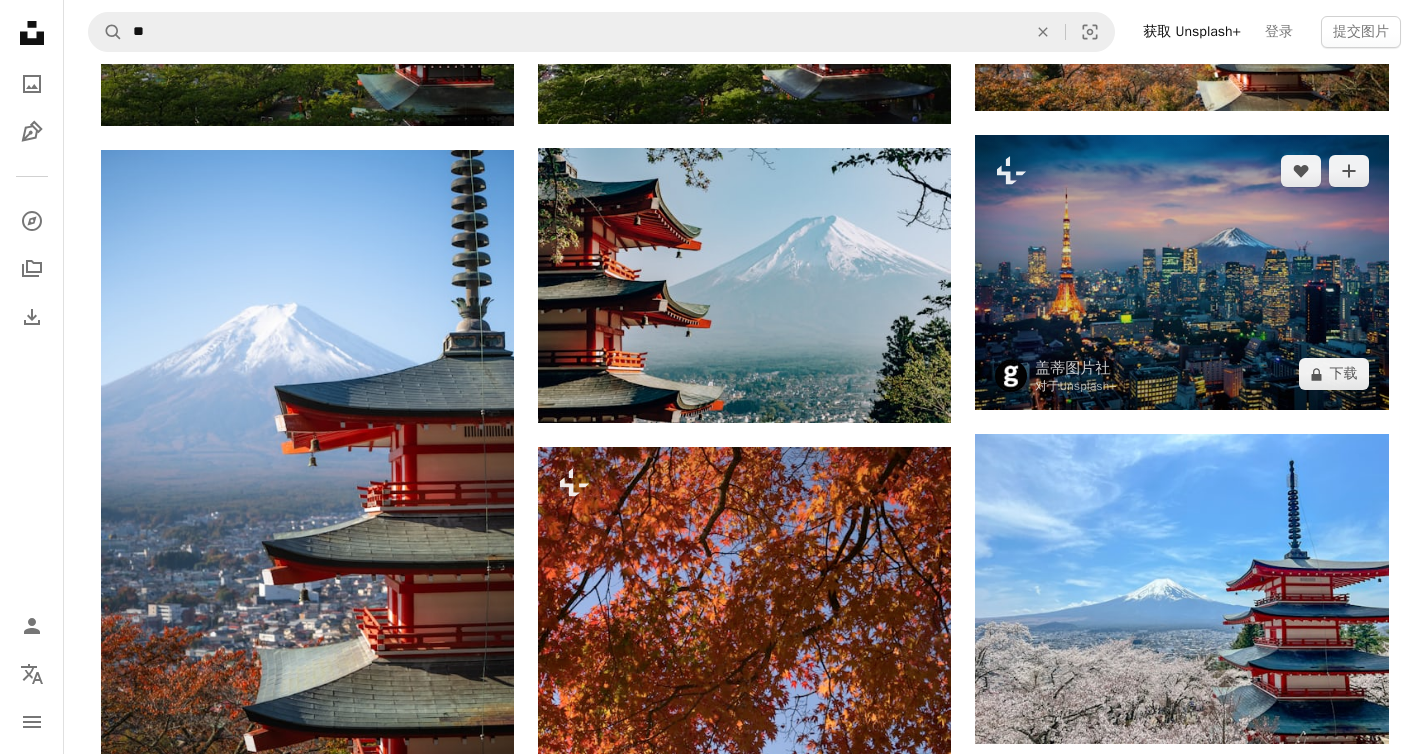 scroll, scrollTop: 1657, scrollLeft: 0, axis: vertical 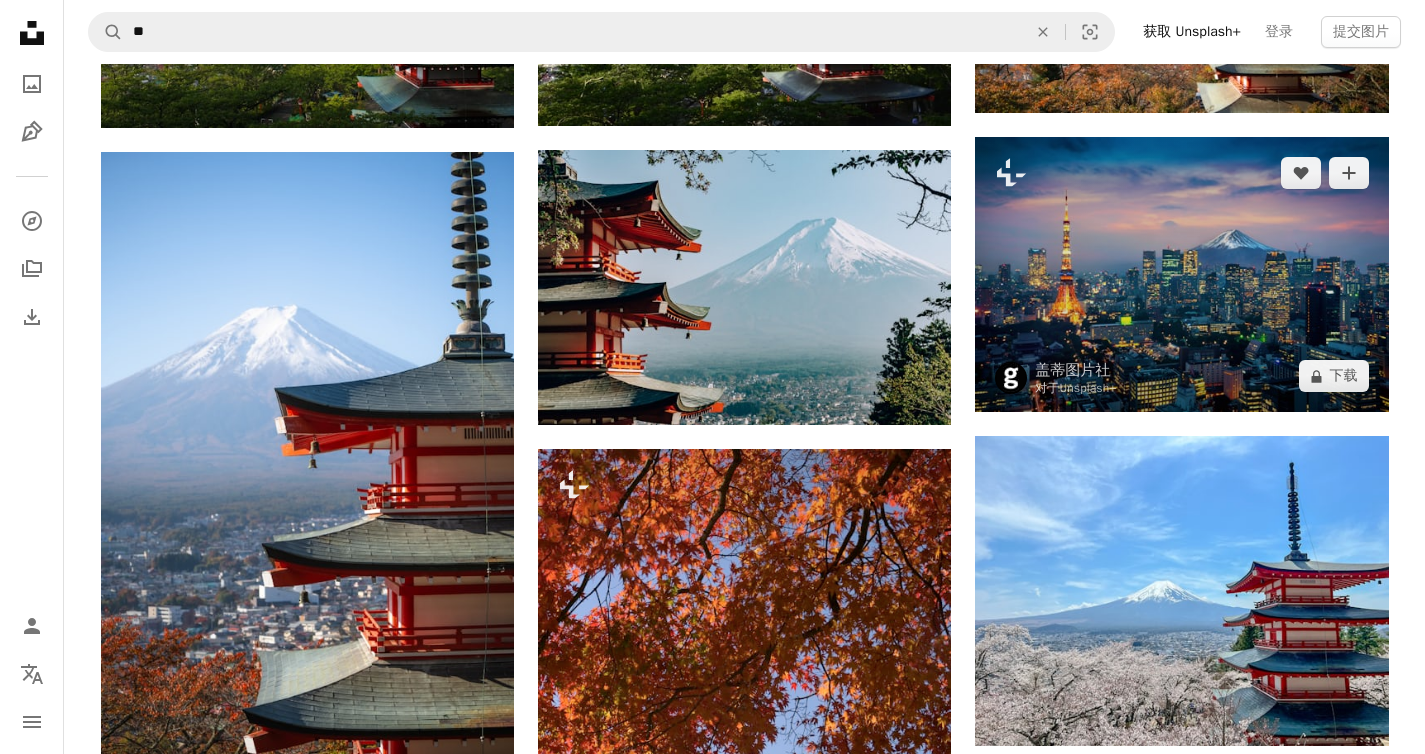 click at bounding box center (1181, 274) 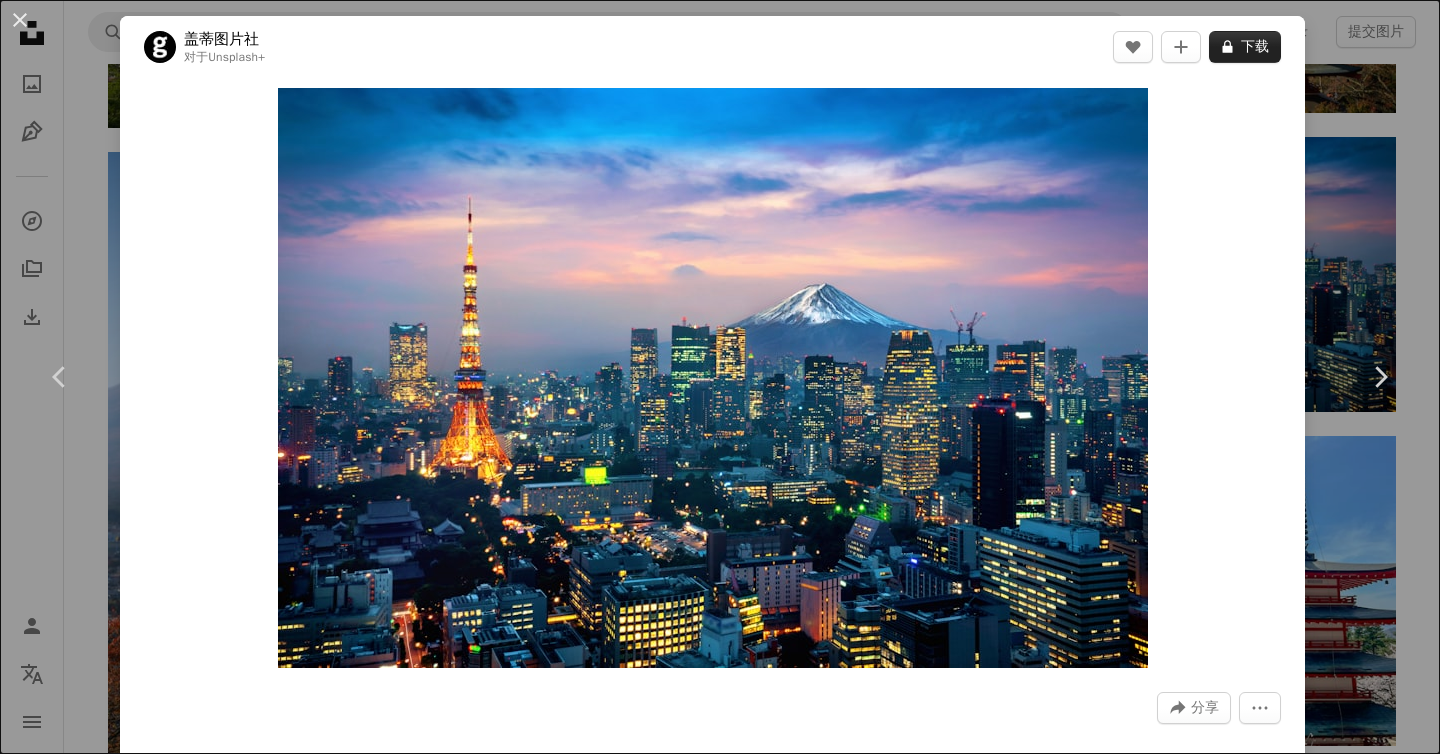 click on "下载" at bounding box center (1255, 46) 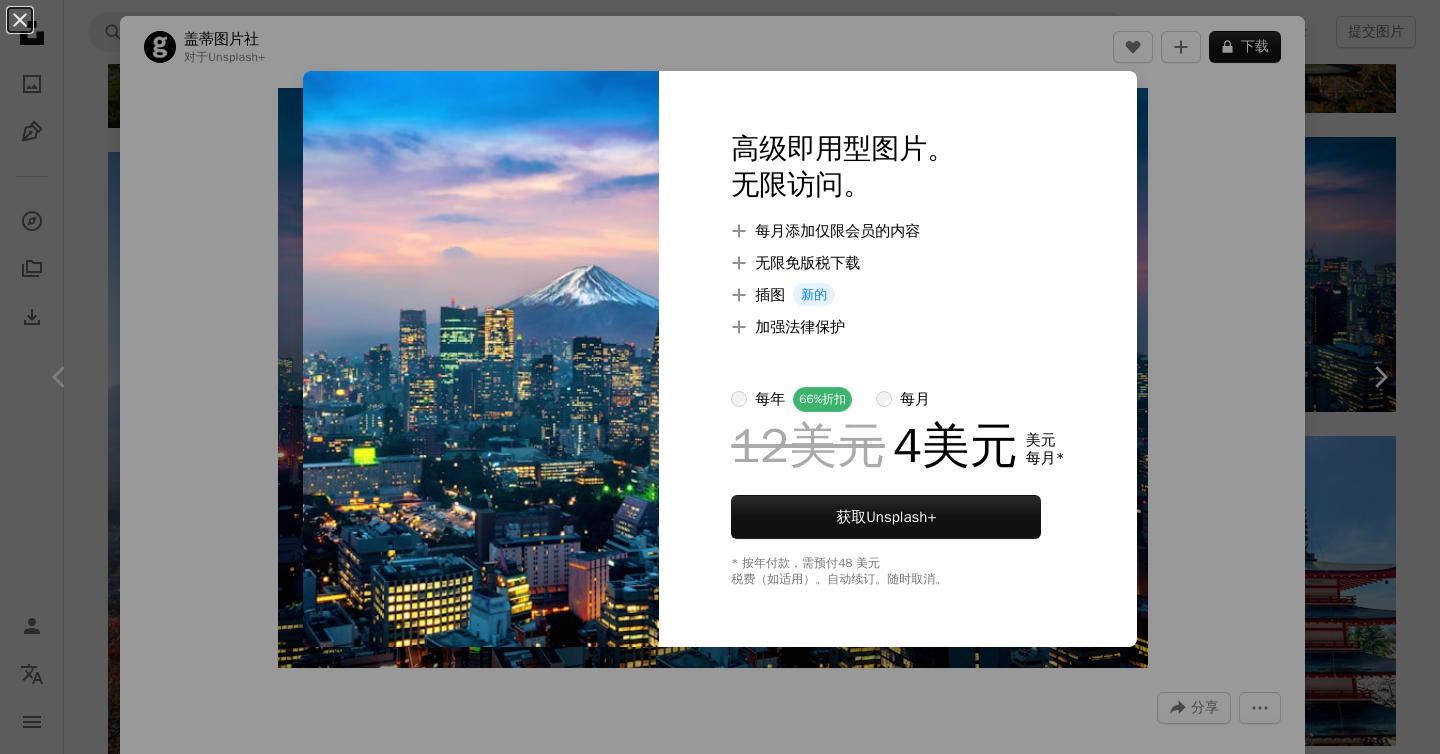click on "An X shape 高级即用型图片。 无限访问。 A plus sign 每月添加仅限会员的内容 A plus sign 无限免版税下载 A plus sign 插图 新的 A plus sign 加强法律保护 每年 66% 折扣 每月 12美元   4美元 美元 每月 * 获取 Unsplash+ * 按年付款，需预付 48 美元 税费（如适用）。自动续订。随时取消。" at bounding box center [720, 377] 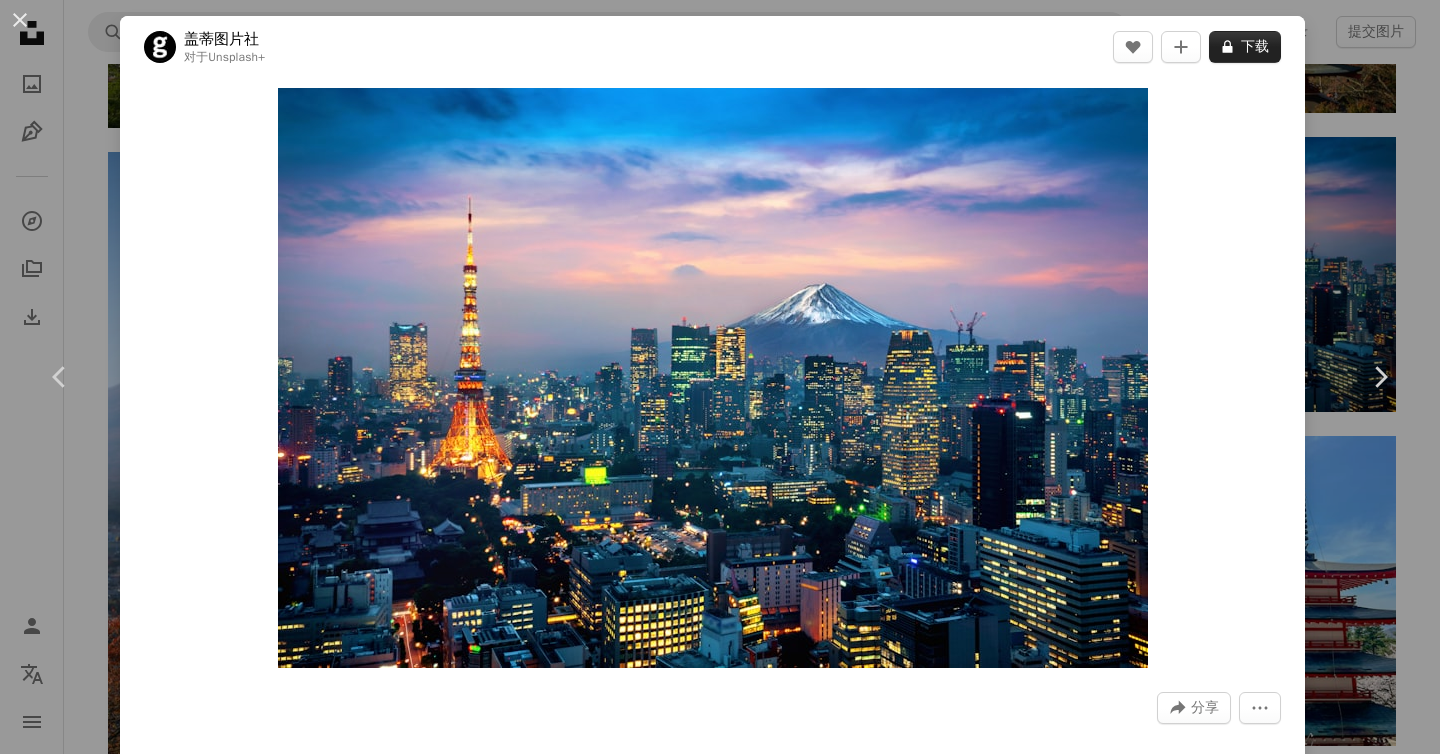 click on "下载" at bounding box center [1255, 47] 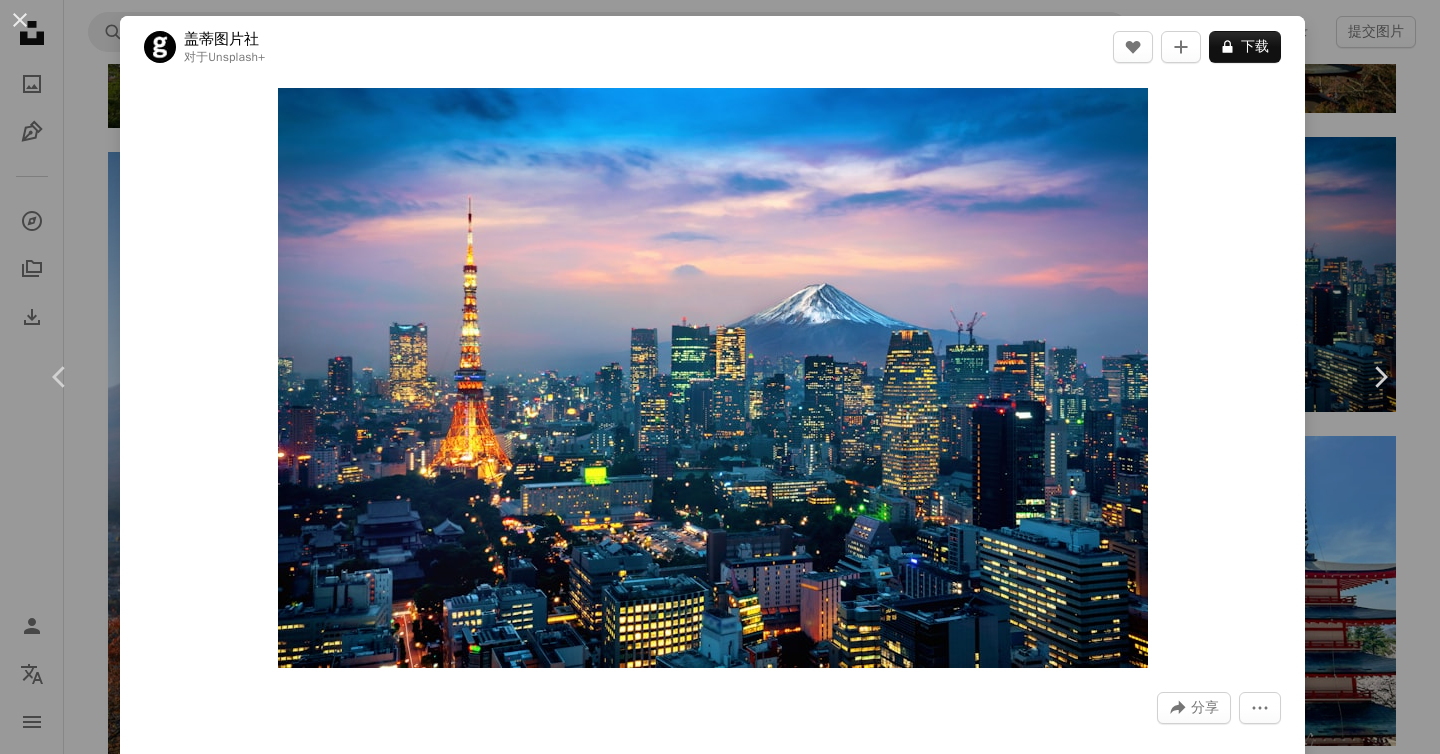 click on "An X shape 高级即用型图片。 无限访问。 A plus sign 每月添加仅限会员的内容 A plus sign 无限免版税下载 A plus sign 插图 新的 A plus sign 加强法律保护 每年 66% 折扣 每月 12美元   4美元 美元 每月 * 获取 Unsplash+ * 按年付款，需预付 48 美元 税费（如适用）。自动续订。随时取消。" at bounding box center (720, 3163) 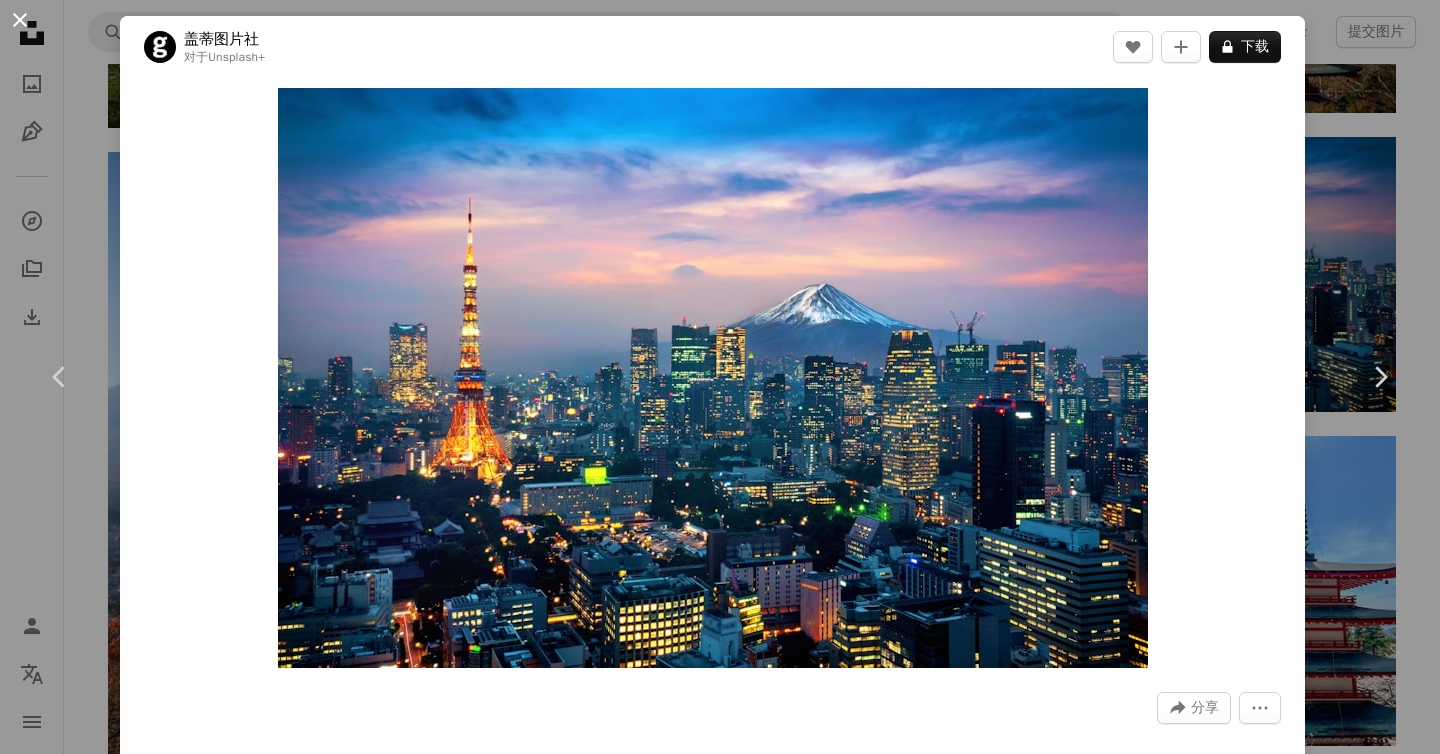 click on "An X shape" at bounding box center [20, 20] 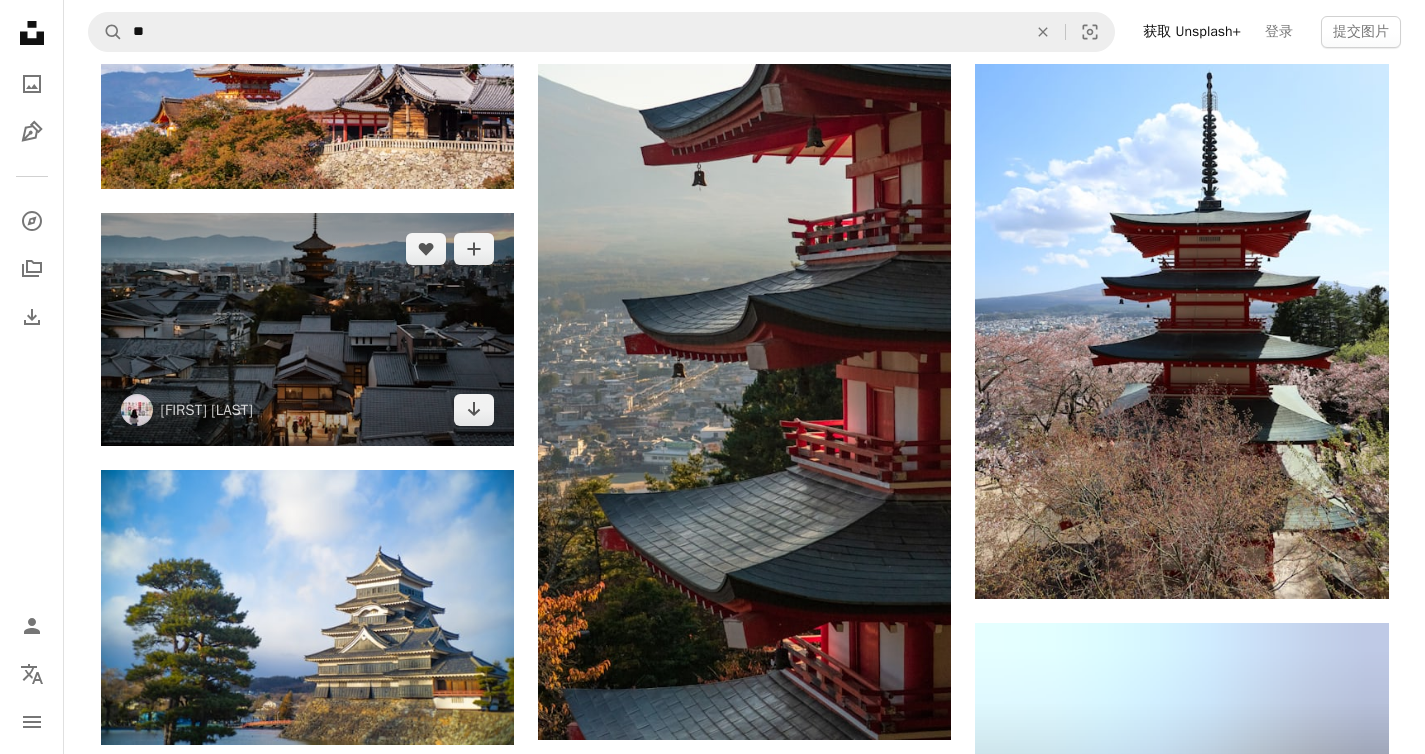 scroll, scrollTop: 14398, scrollLeft: 0, axis: vertical 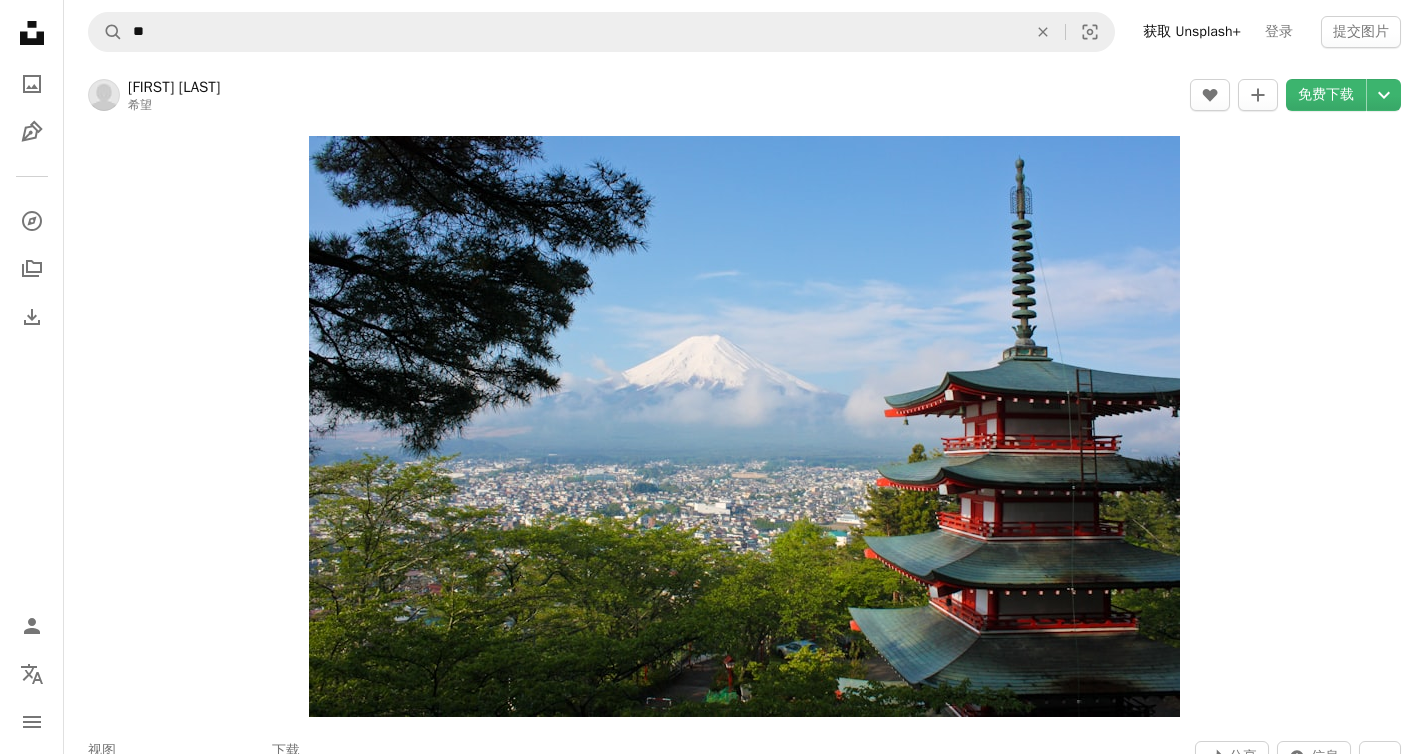click on "[FIRST] [LAST]" at bounding box center (174, 87) 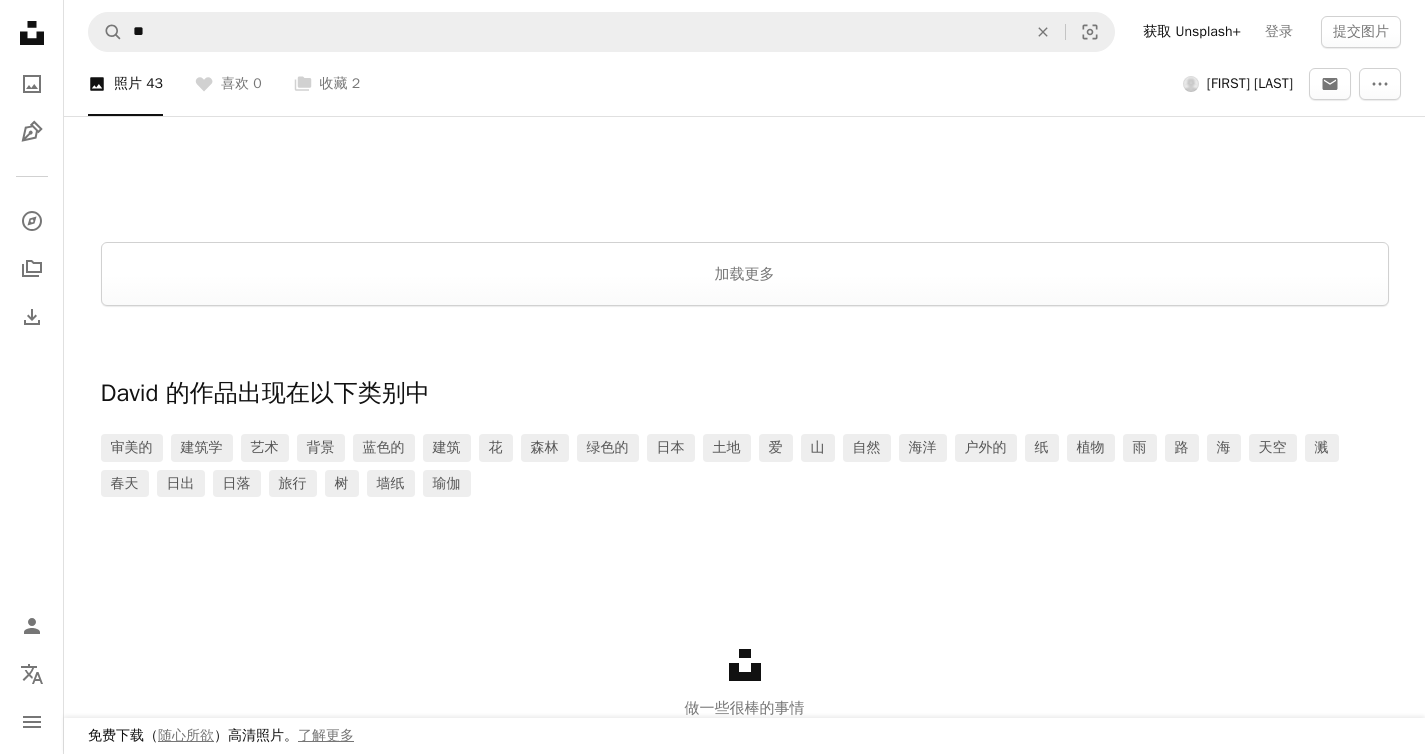 scroll, scrollTop: 2547, scrollLeft: 0, axis: vertical 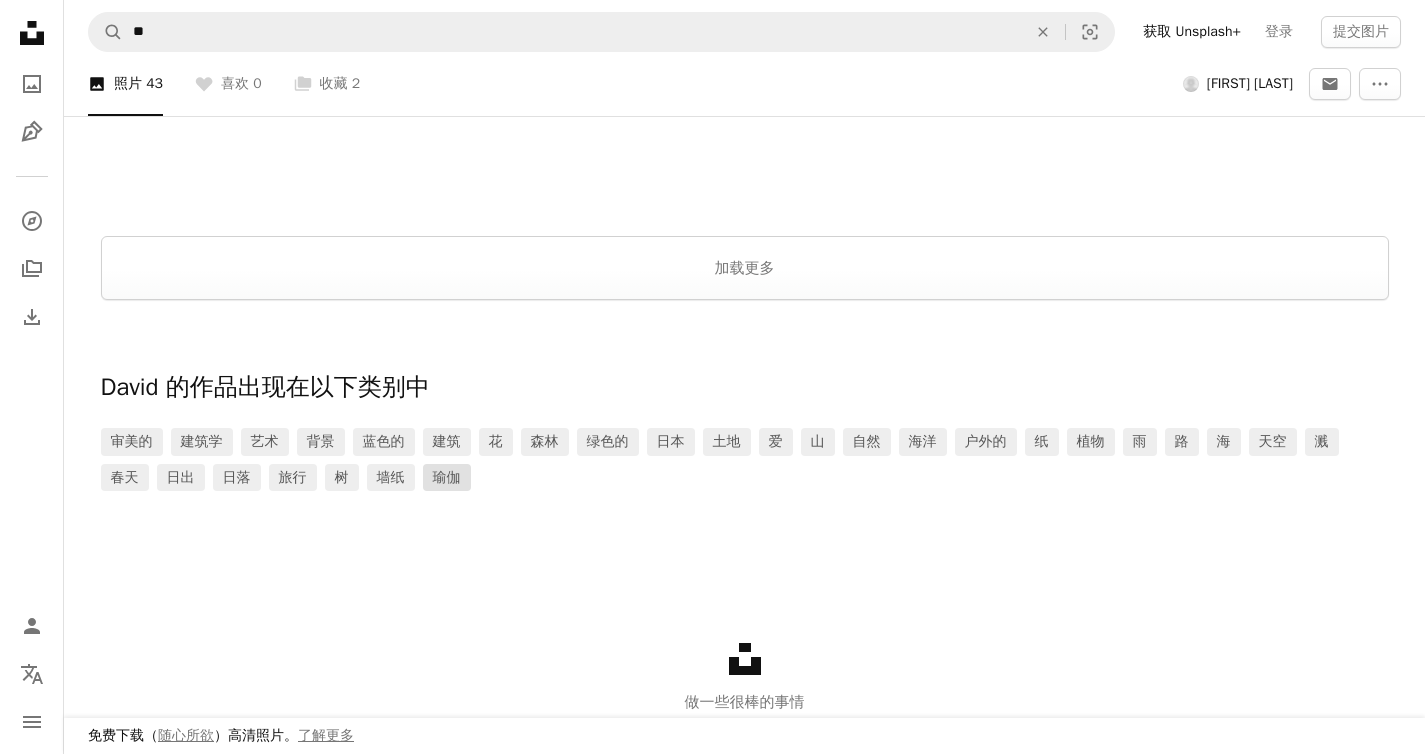 click on "瑜伽" at bounding box center (447, 477) 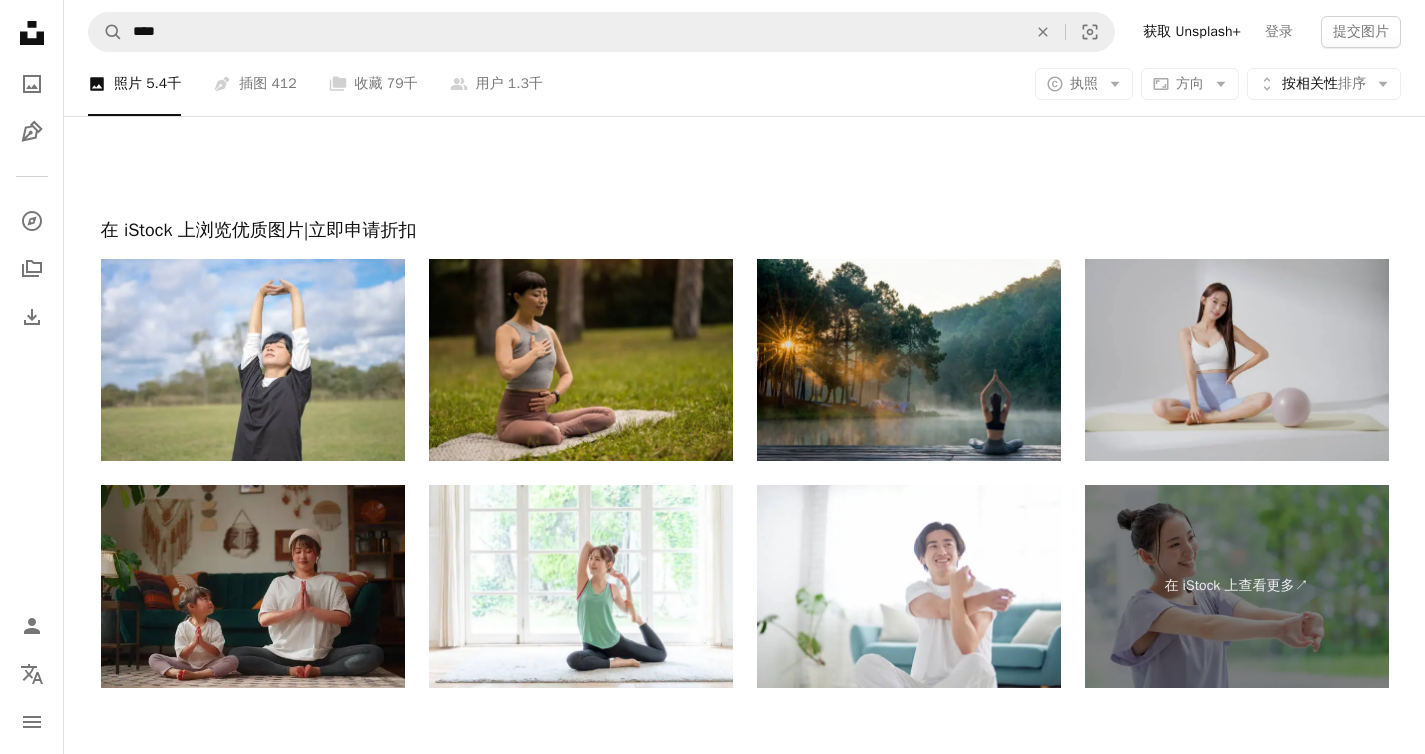scroll, scrollTop: 3679, scrollLeft: 0, axis: vertical 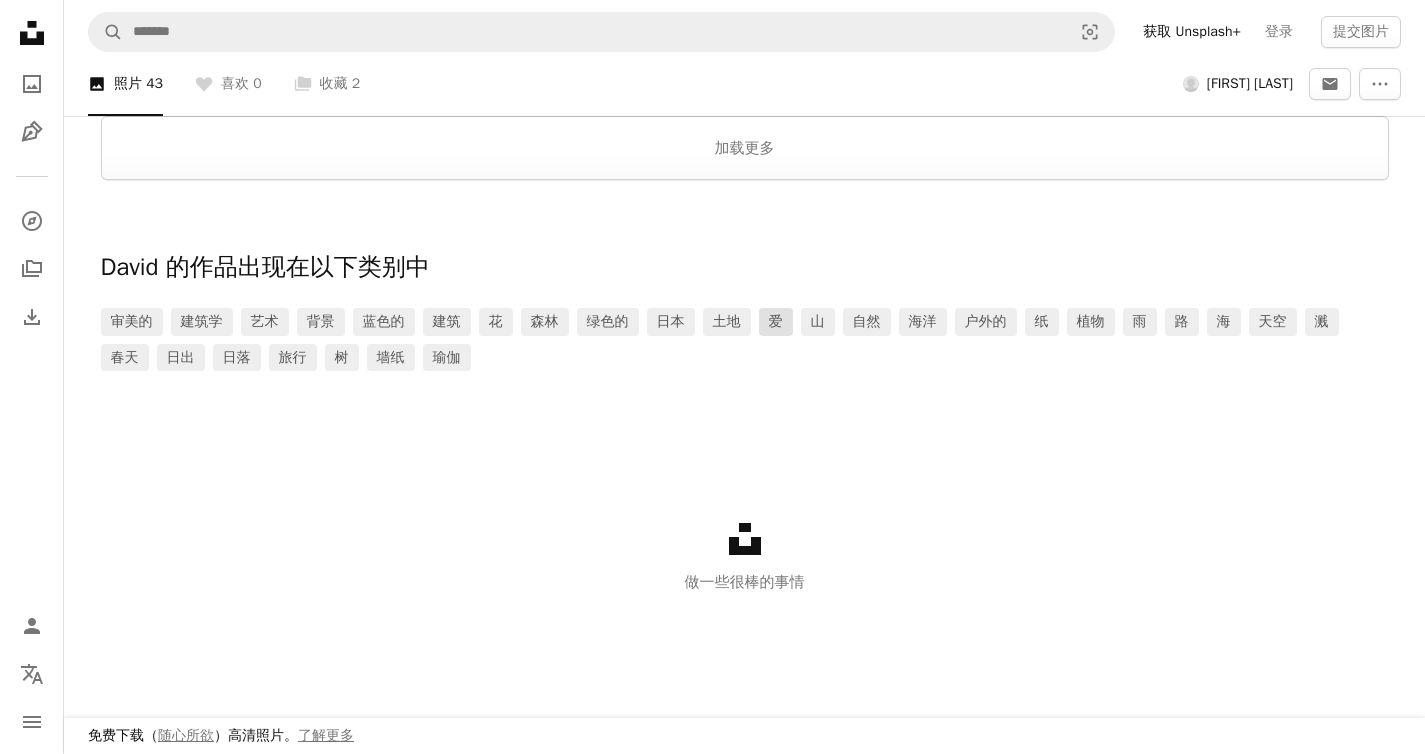 click on "爱" at bounding box center (776, 321) 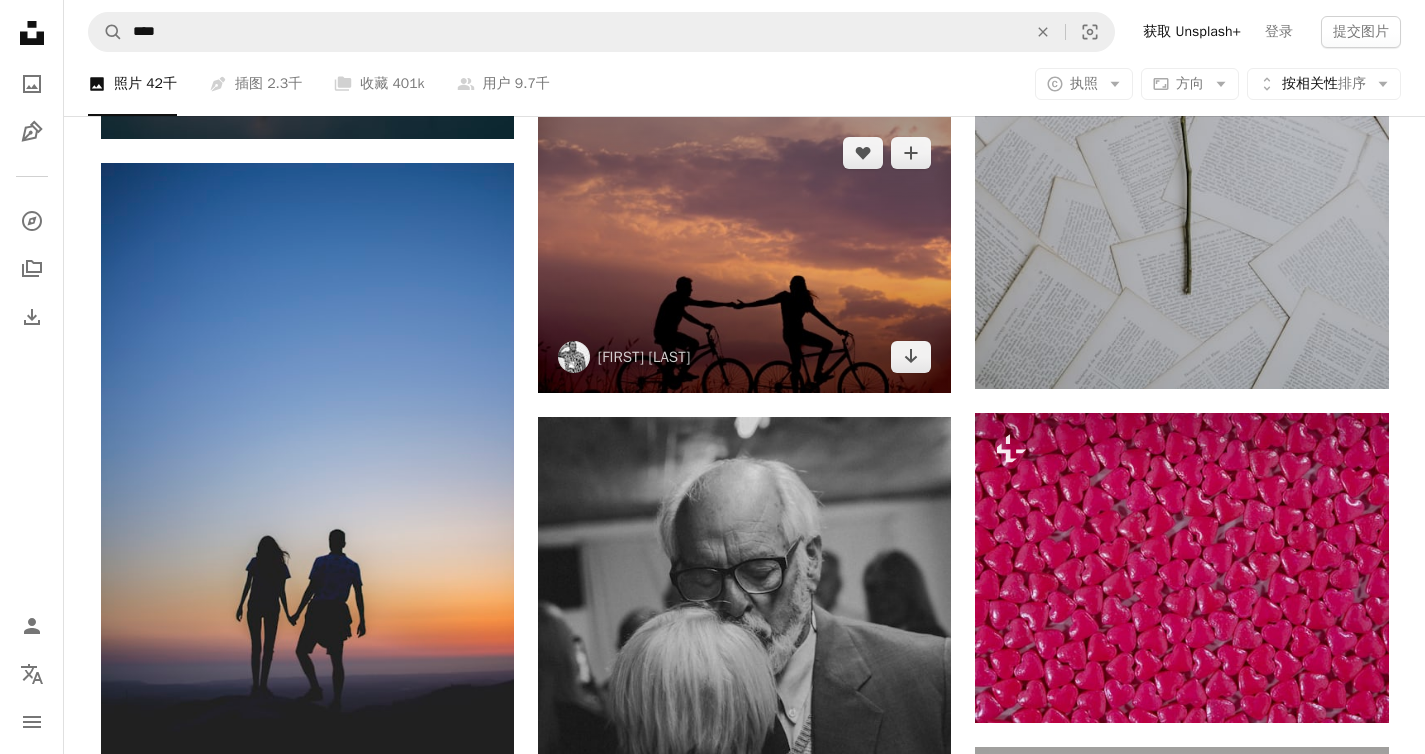 scroll, scrollTop: 1926, scrollLeft: 0, axis: vertical 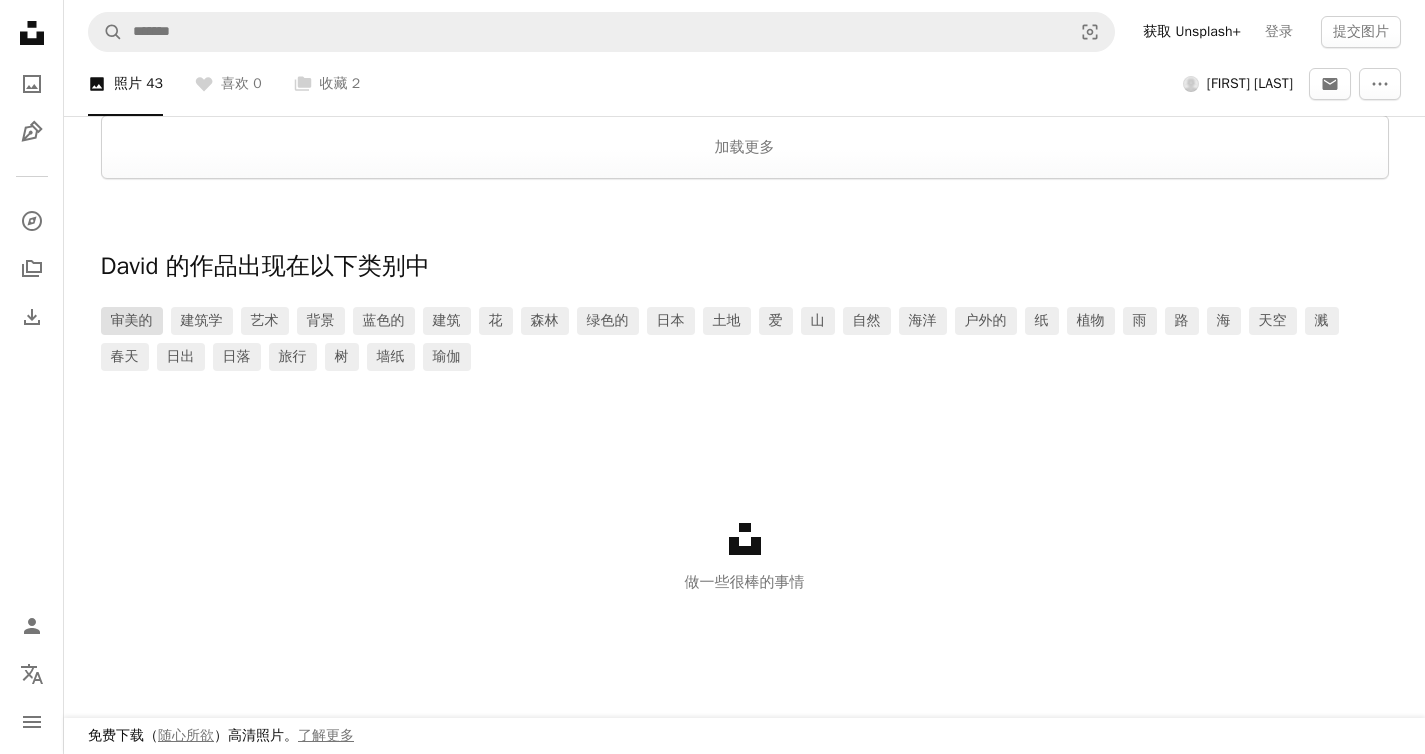 click on "审美的" at bounding box center [132, 320] 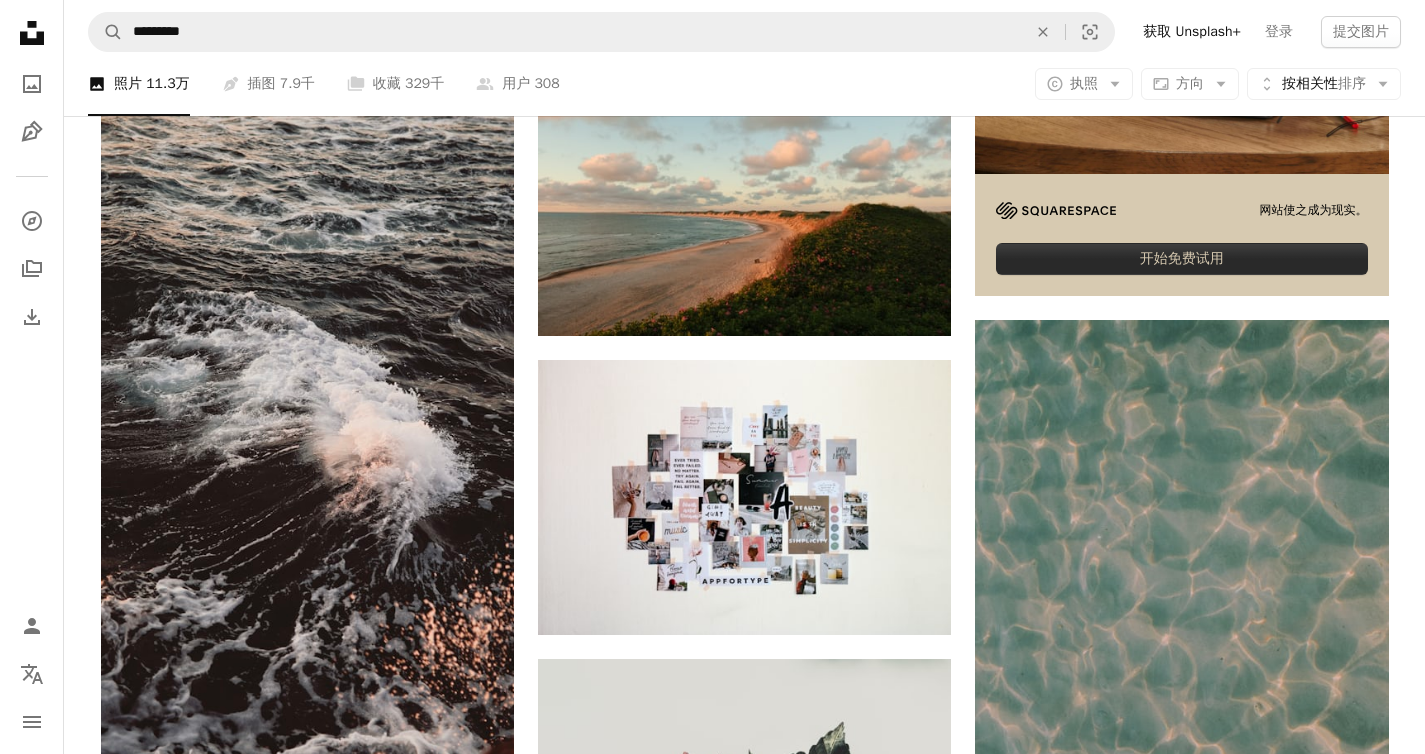 scroll, scrollTop: 741, scrollLeft: 0, axis: vertical 